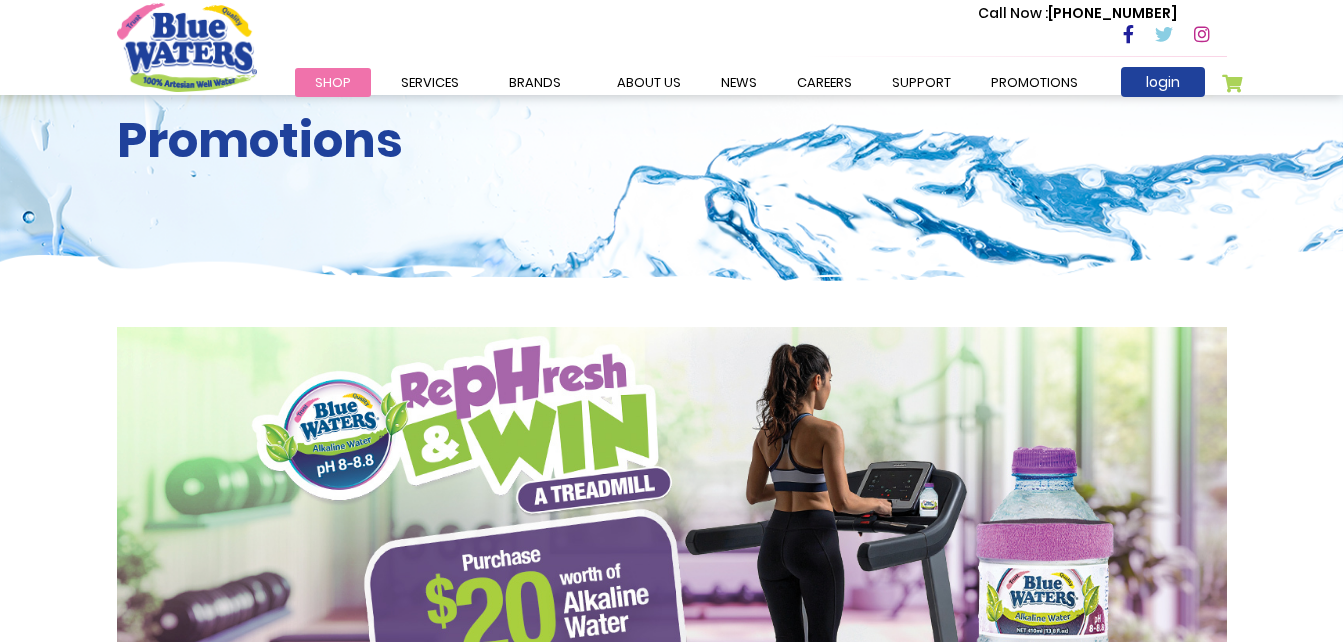 scroll, scrollTop: 0, scrollLeft: 0, axis: both 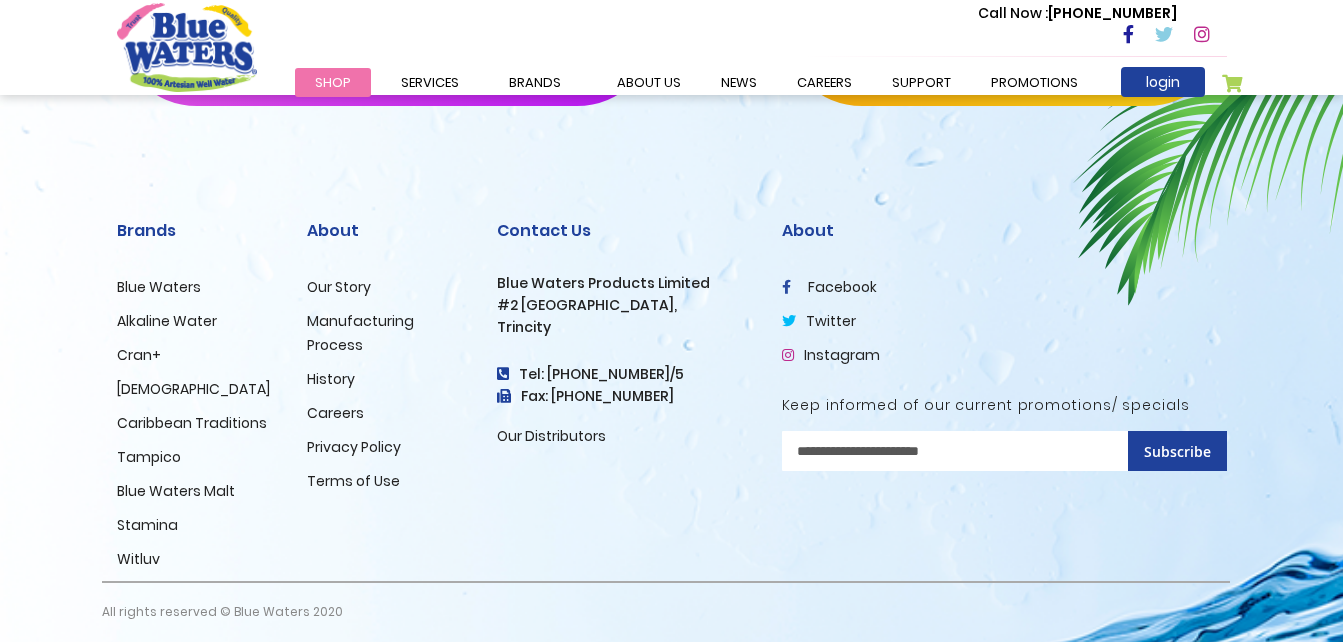 click on "Careers" at bounding box center [335, 413] 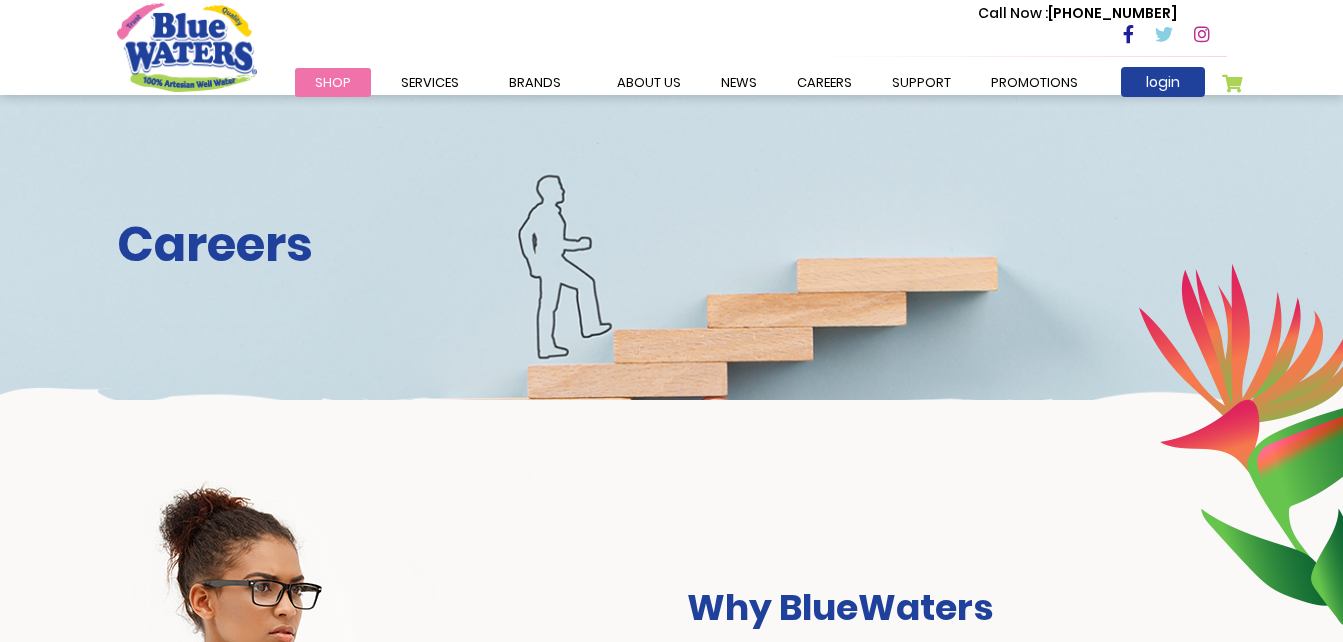 scroll, scrollTop: 0, scrollLeft: 0, axis: both 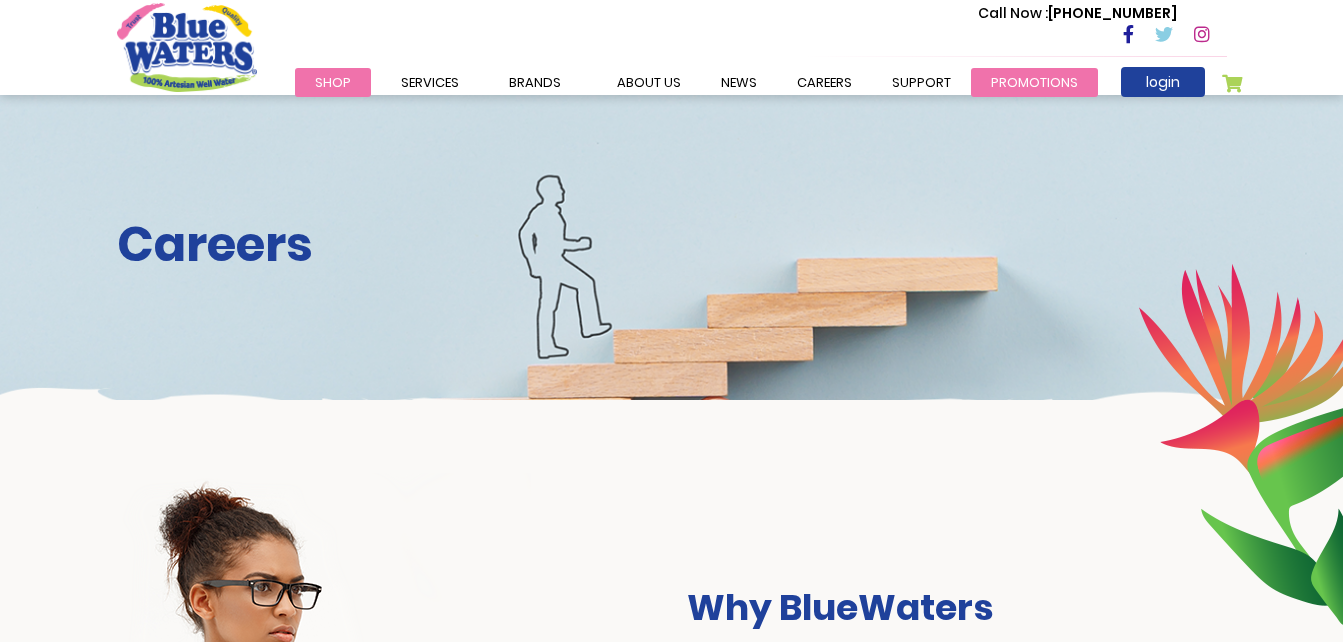 click on "Promotions" at bounding box center [1034, 82] 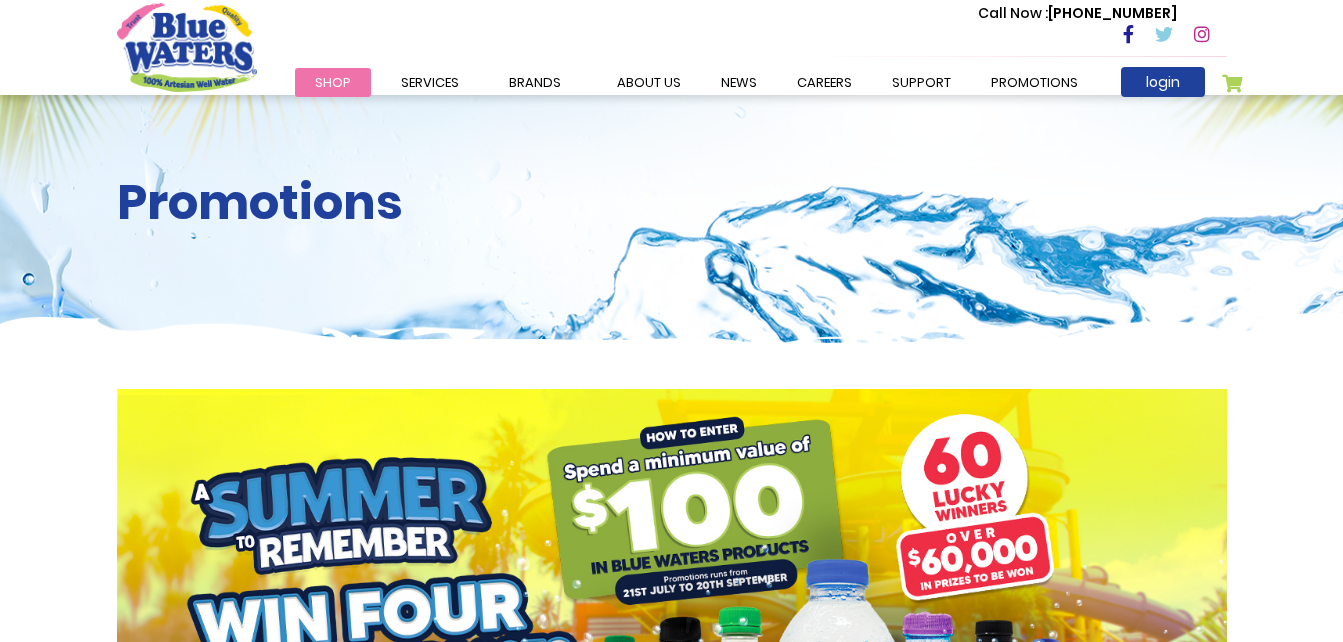 scroll, scrollTop: 0, scrollLeft: 0, axis: both 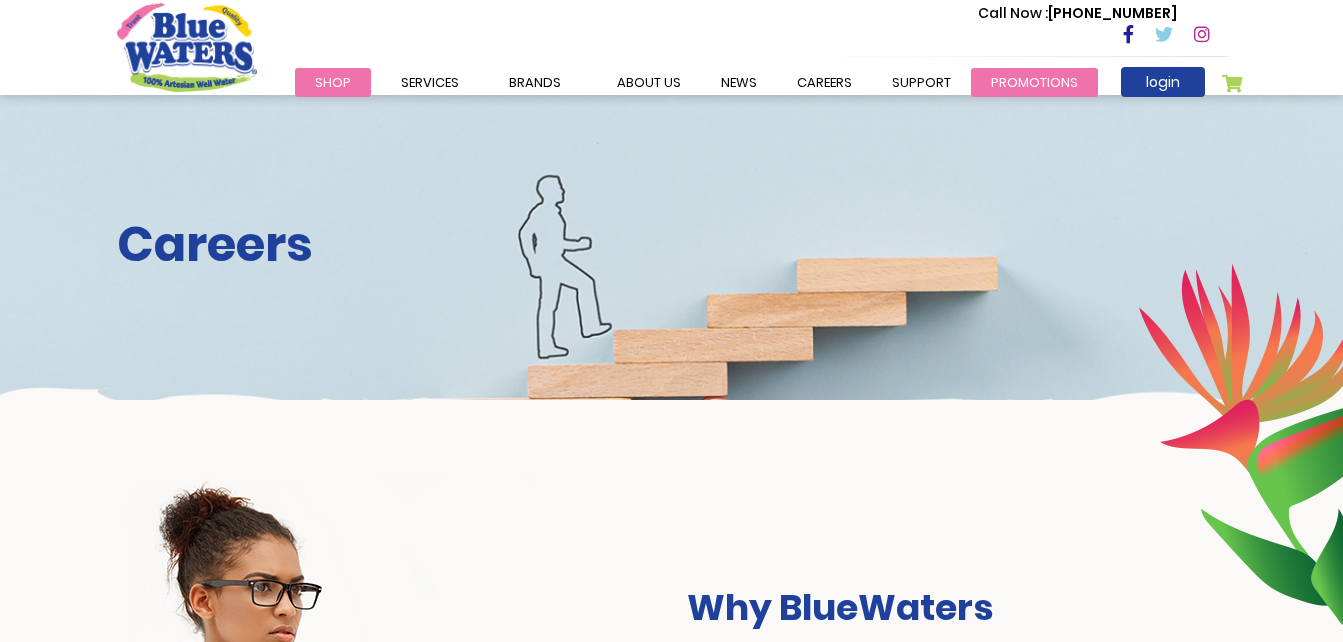 click on "Promotions" at bounding box center [1034, 82] 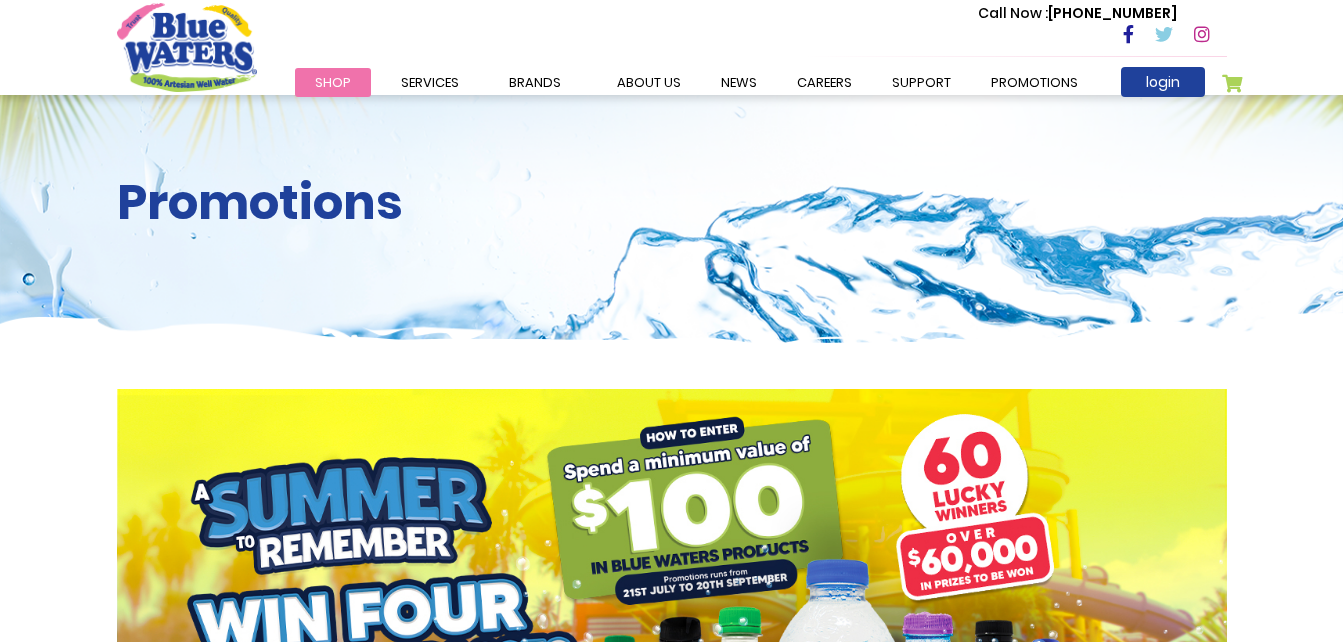 scroll, scrollTop: 0, scrollLeft: 0, axis: both 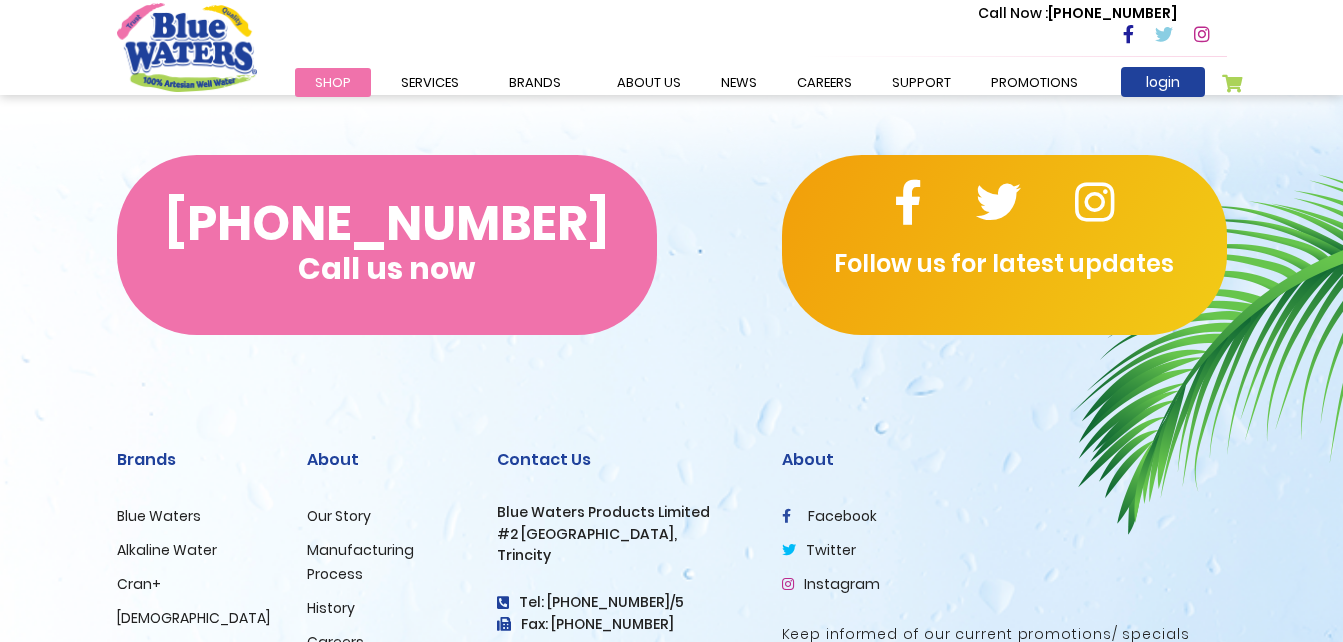 click on "Call us now" at bounding box center (386, 268) 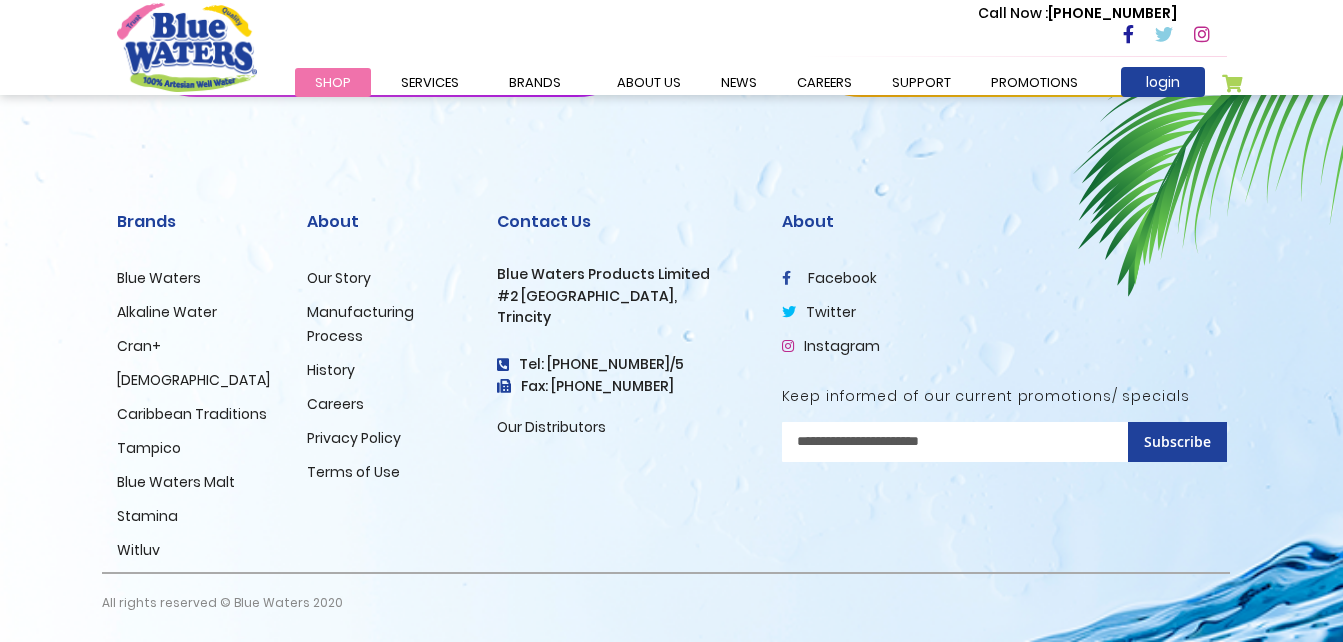 drag, startPoint x: 1337, startPoint y: 471, endPoint x: 1302, endPoint y: 486, distance: 38.078865 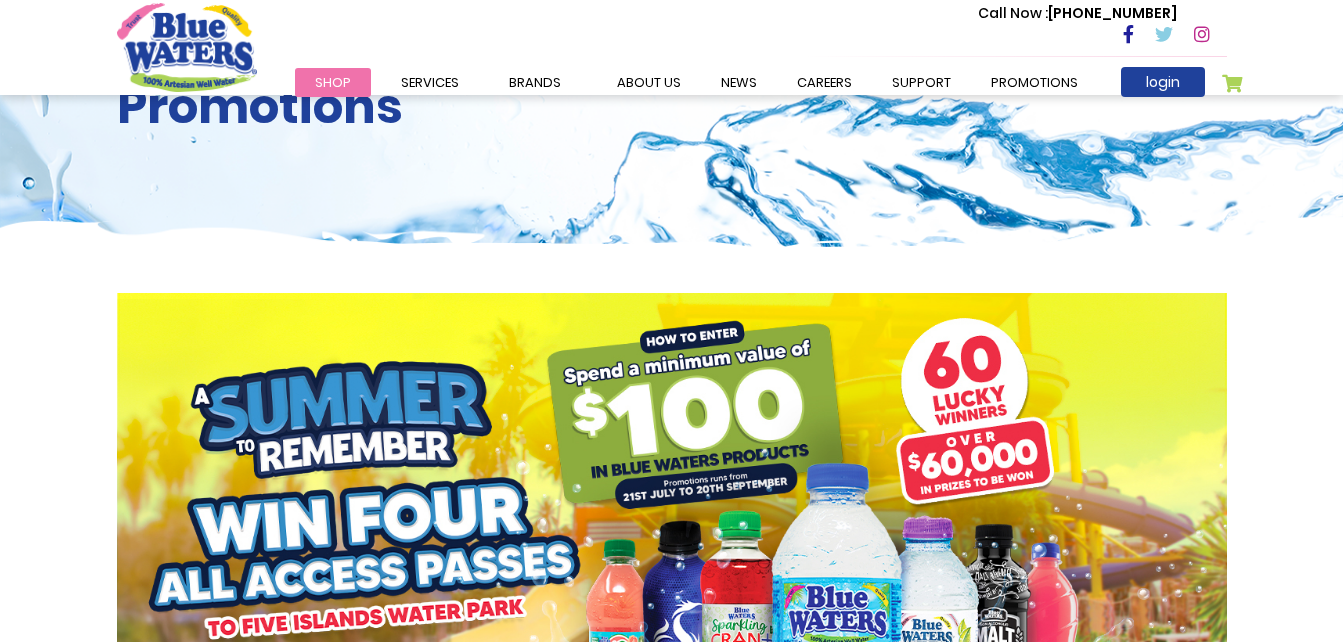 scroll, scrollTop: 0, scrollLeft: 0, axis: both 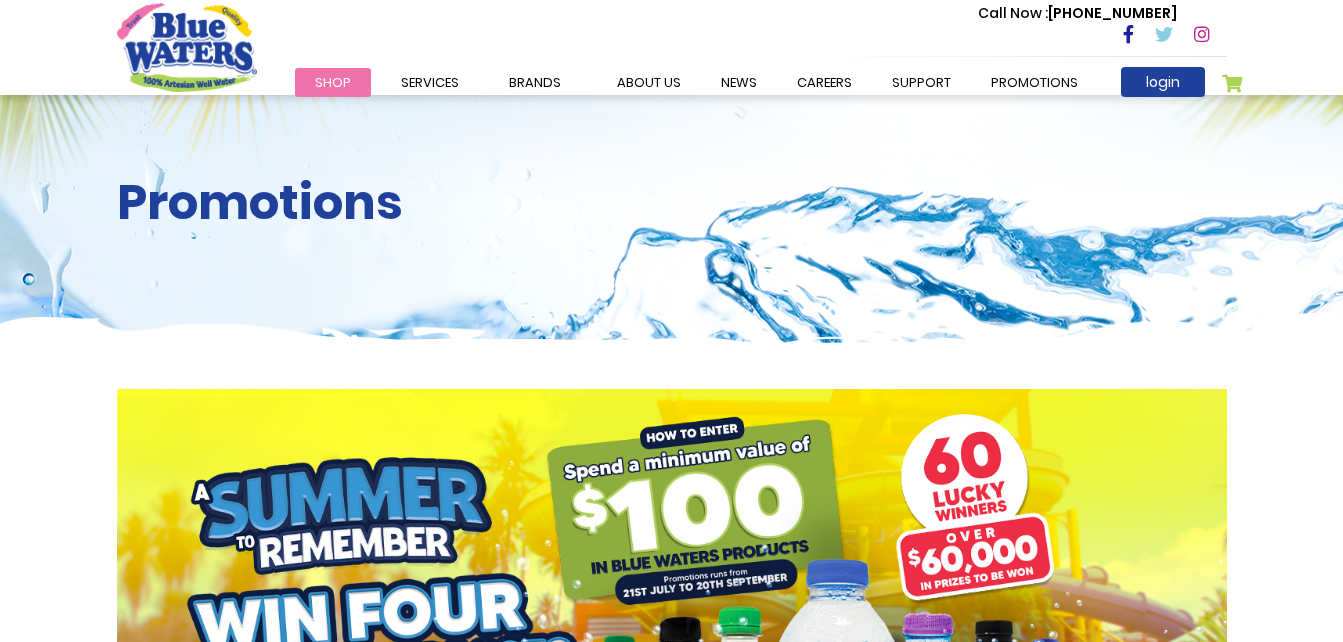 click at bounding box center [187, 47] 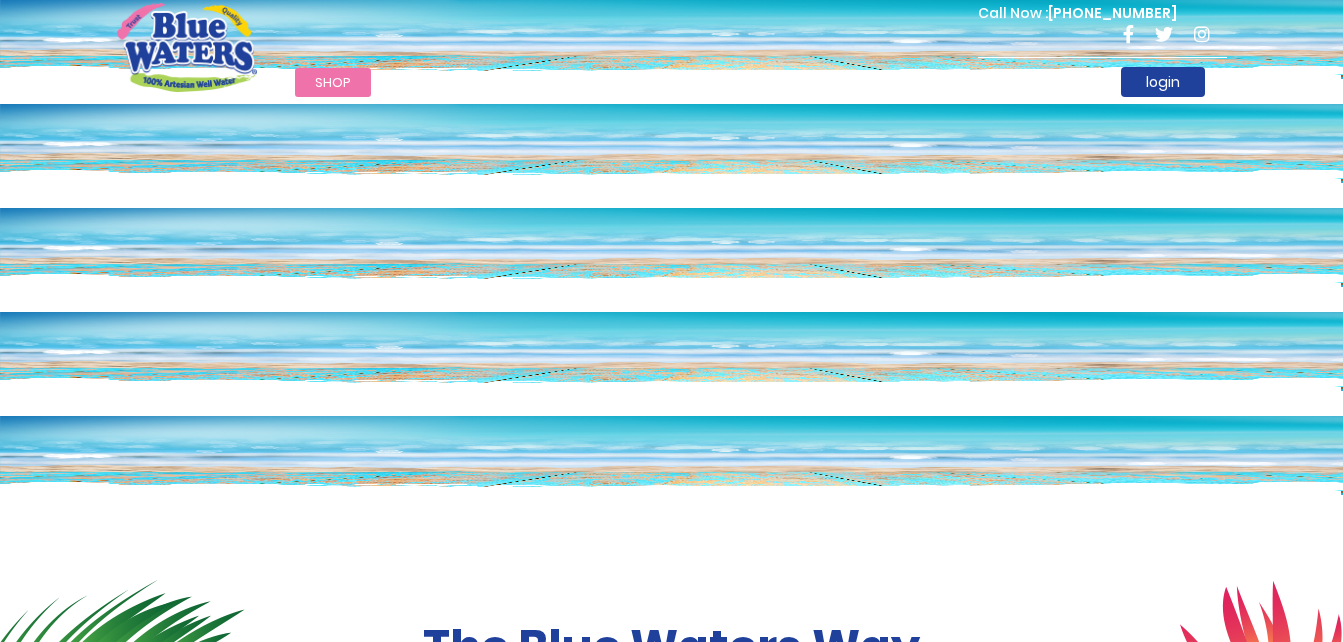 scroll, scrollTop: 0, scrollLeft: 0, axis: both 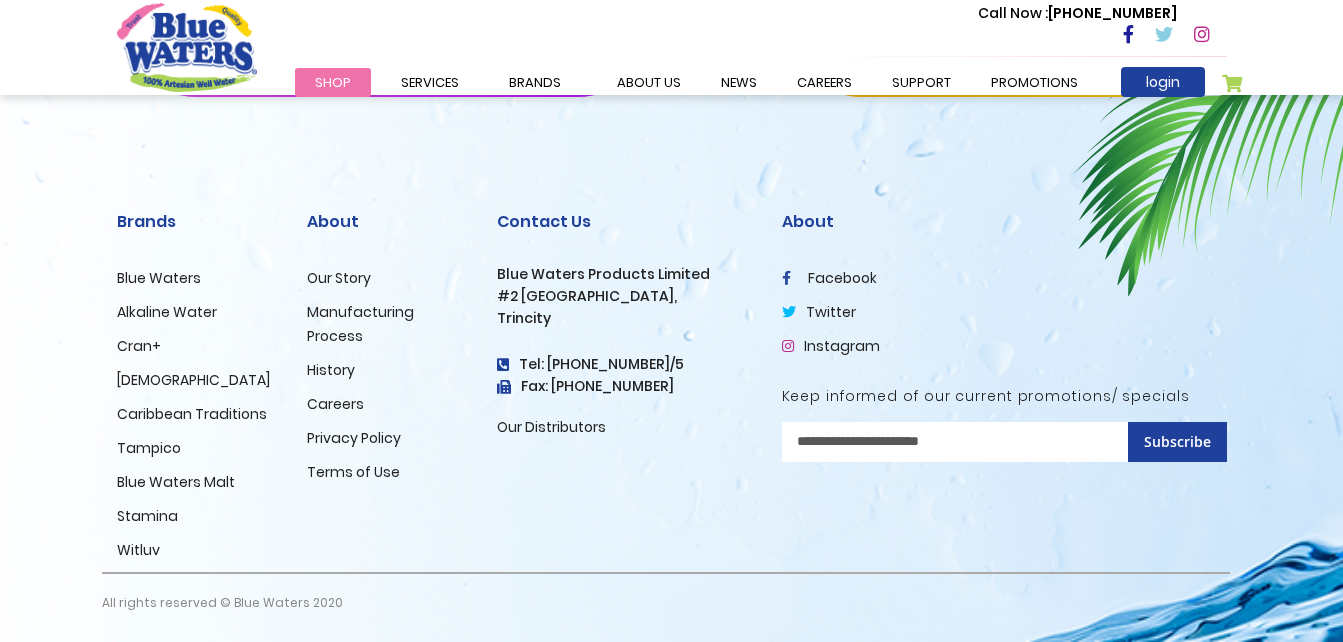 click on "Fax: [PHONE_NUMBER]" at bounding box center [624, 386] 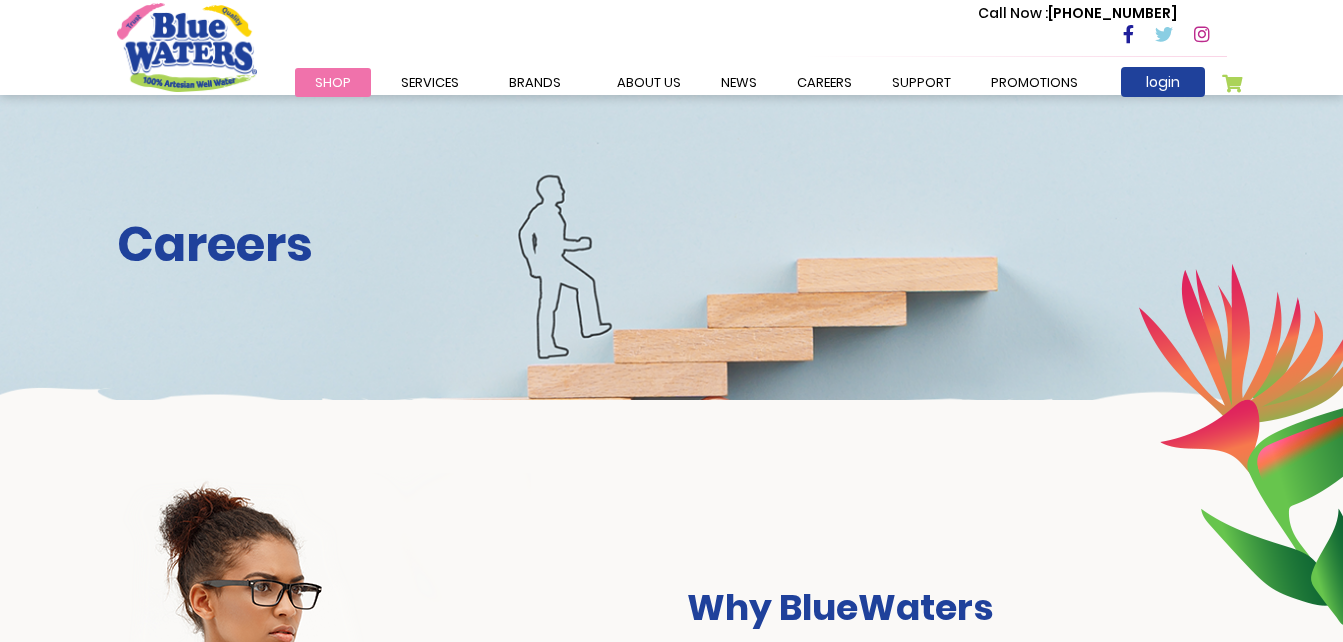 scroll, scrollTop: 0, scrollLeft: 0, axis: both 